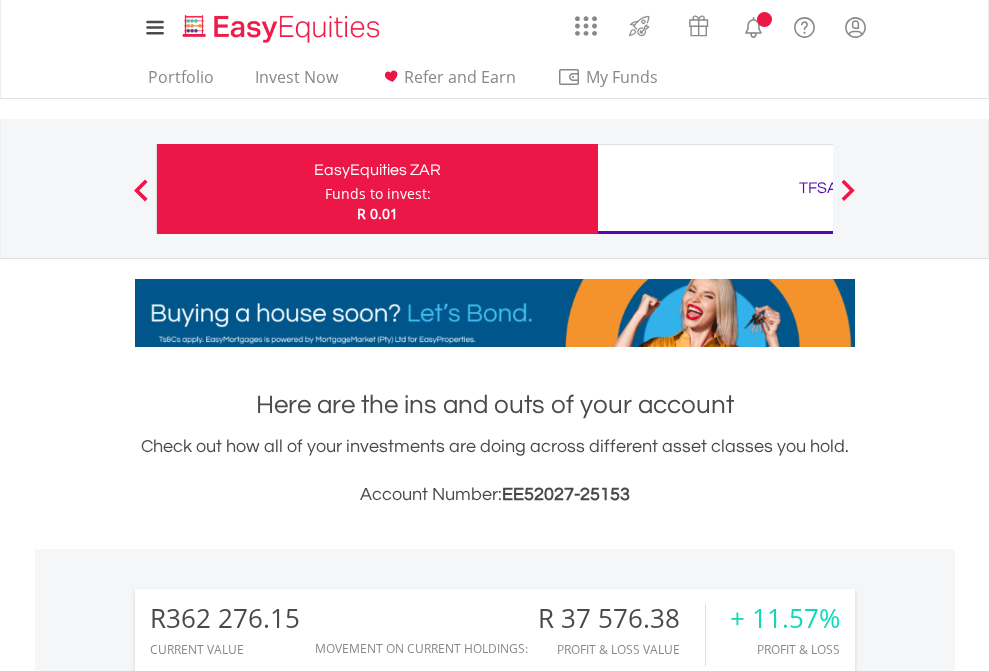 scroll, scrollTop: 0, scrollLeft: 0, axis: both 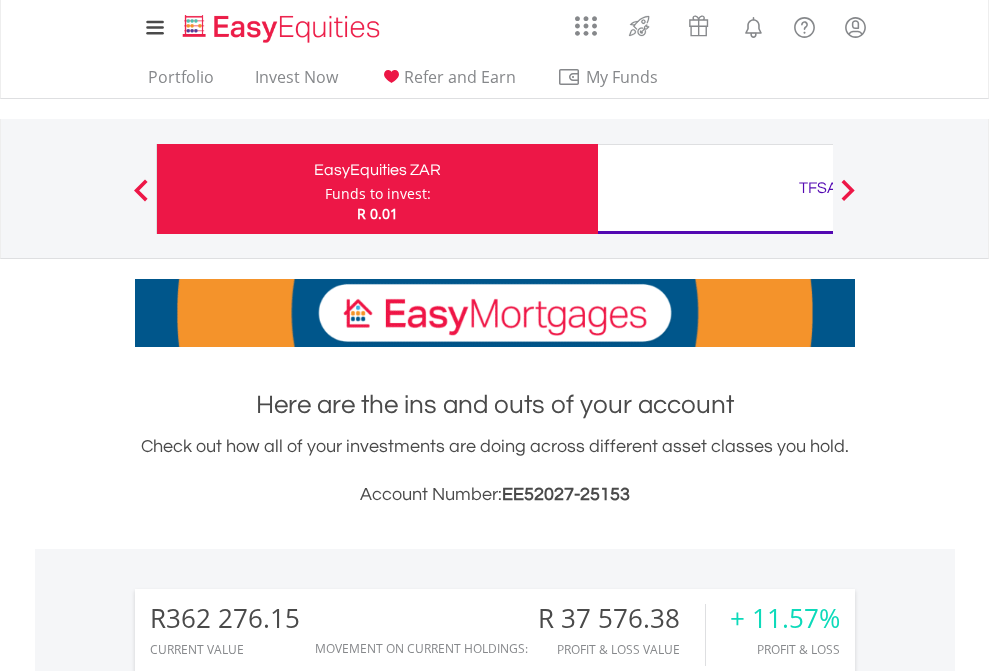 click on "Funds to invest:" at bounding box center (378, 194) 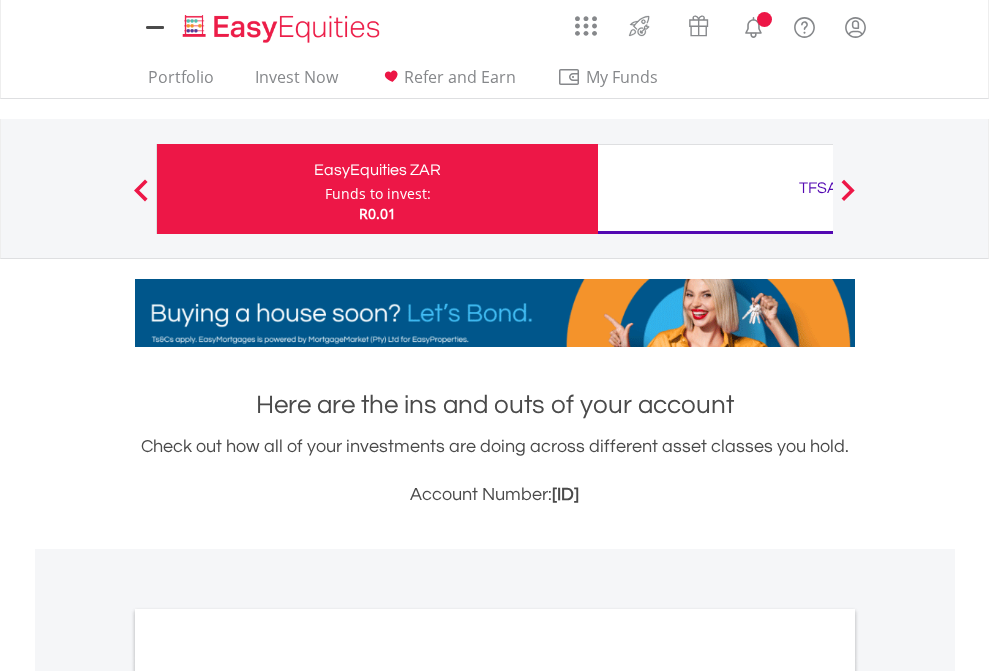 scroll, scrollTop: 0, scrollLeft: 0, axis: both 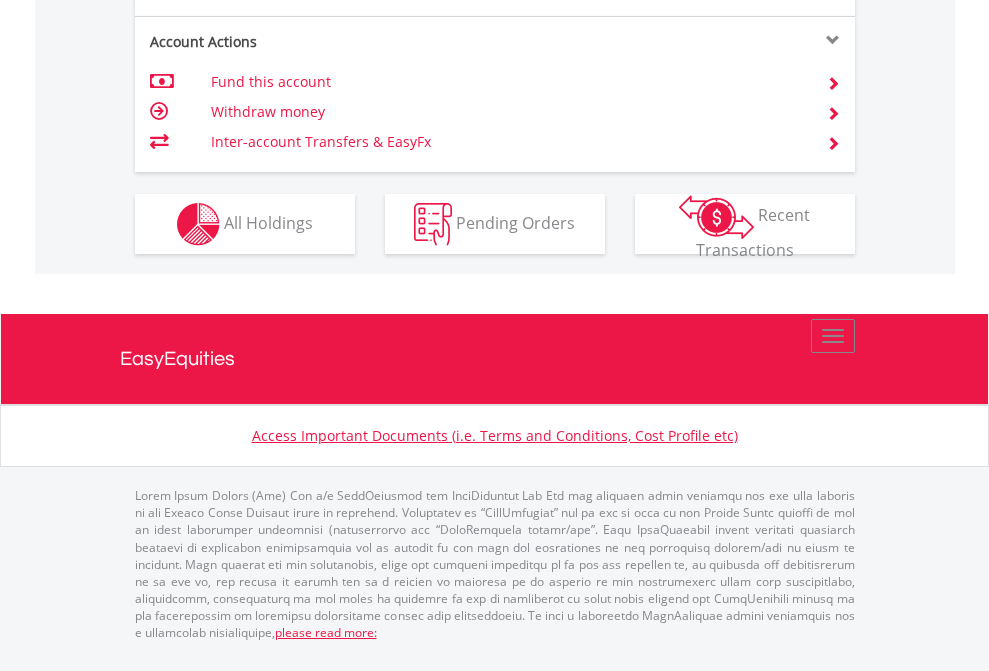 click on "Investment types" at bounding box center [706, -337] 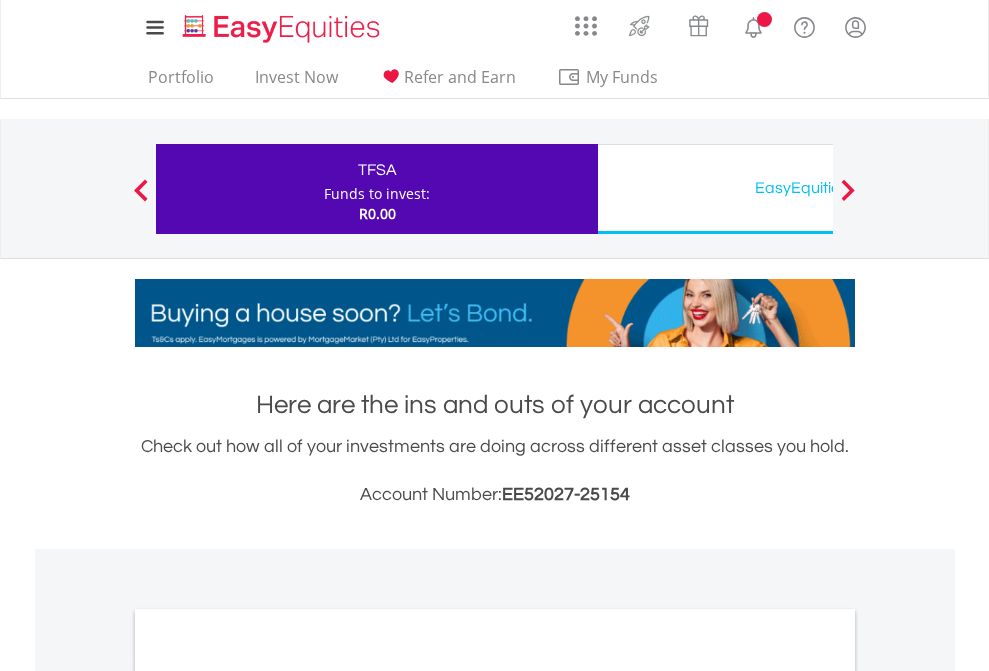 scroll, scrollTop: 0, scrollLeft: 0, axis: both 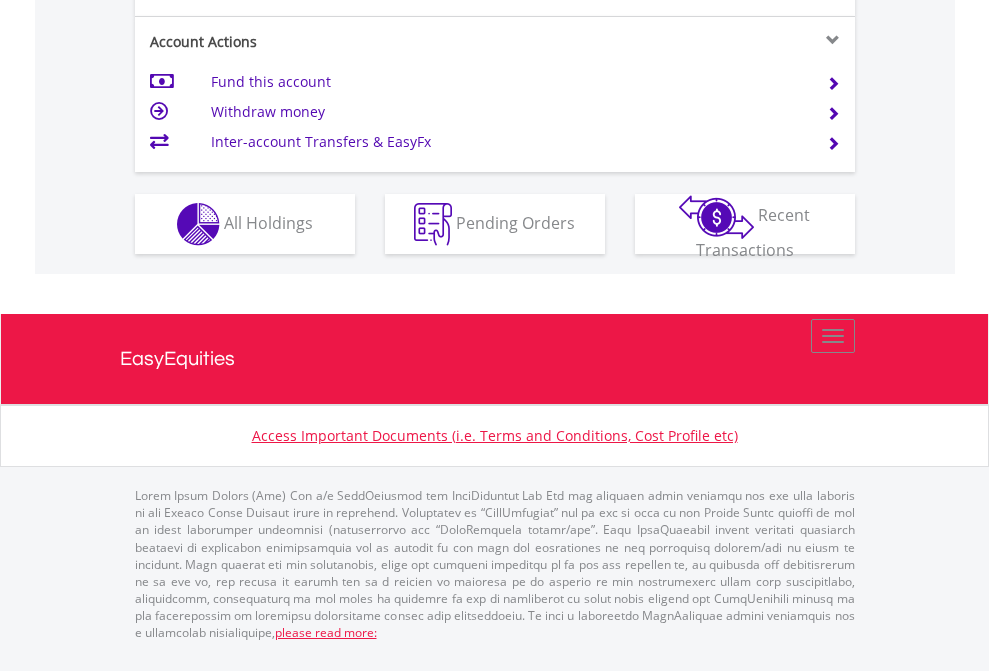 click on "Investment types" at bounding box center [706, -337] 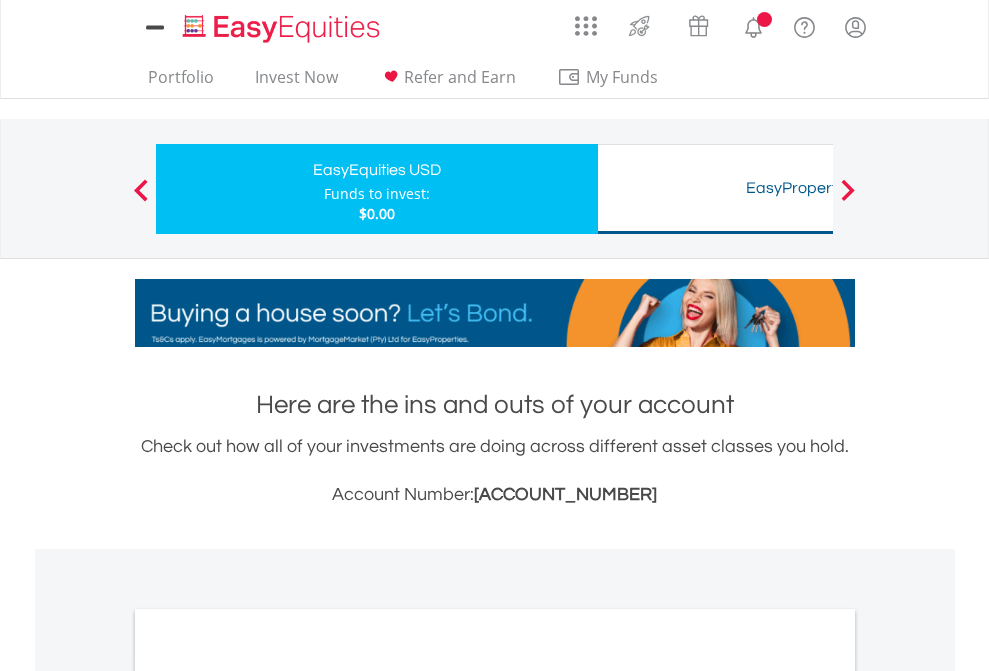 scroll, scrollTop: 0, scrollLeft: 0, axis: both 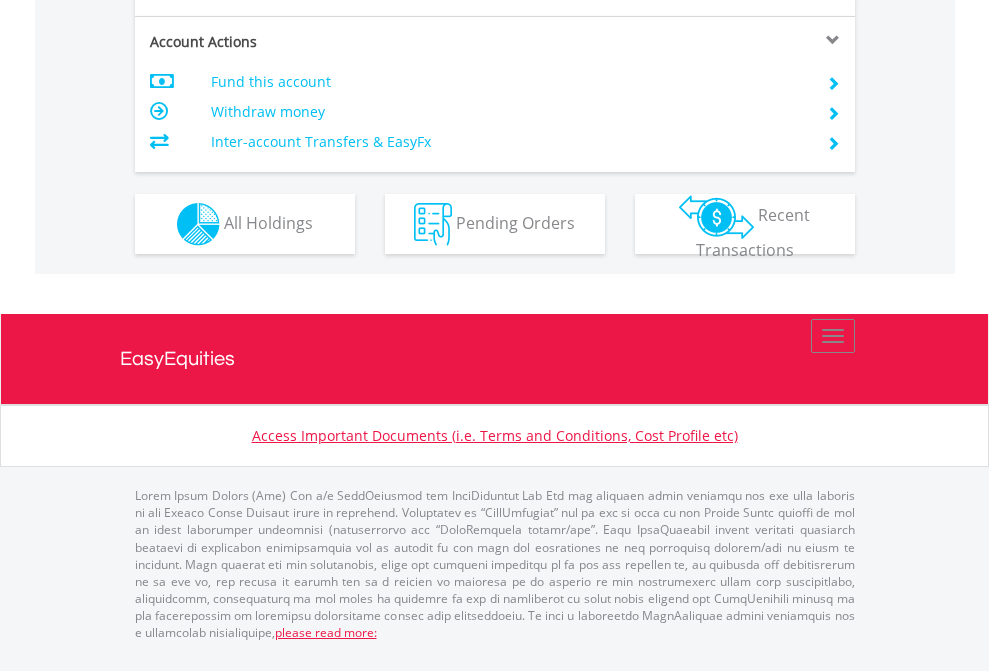 click on "Investment types" at bounding box center [706, -337] 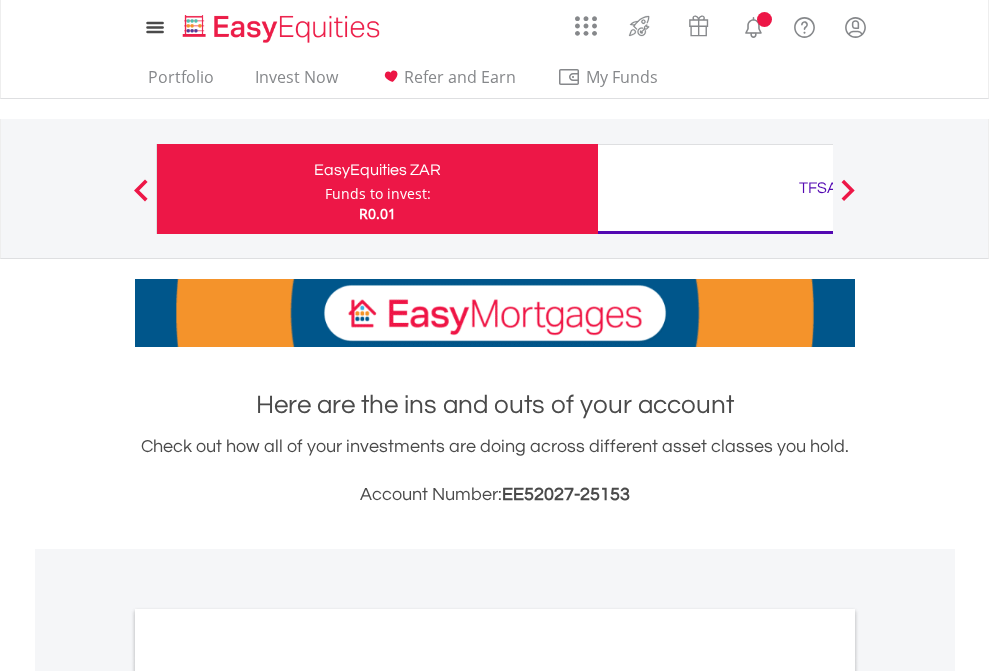 scroll, scrollTop: 1202, scrollLeft: 0, axis: vertical 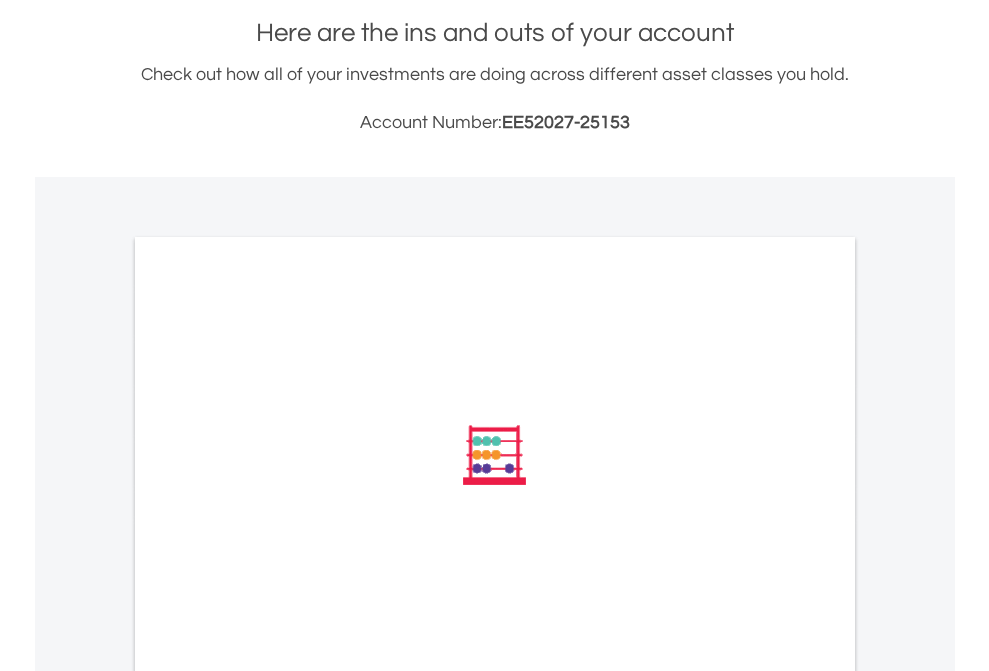 click on "All Holdings" at bounding box center [268, 724] 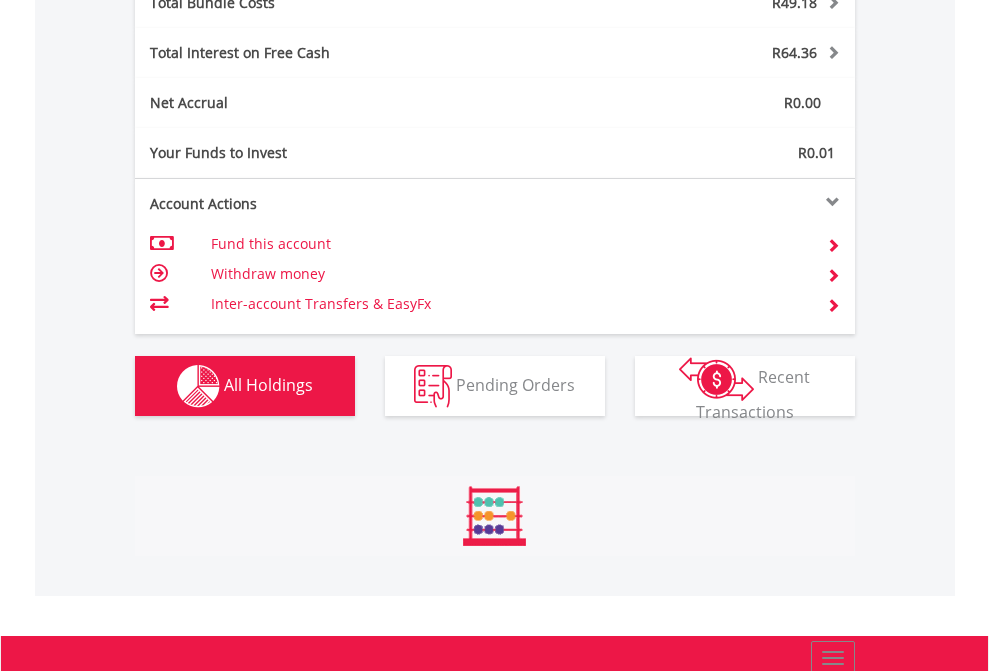 scroll, scrollTop: 999808, scrollLeft: 999687, axis: both 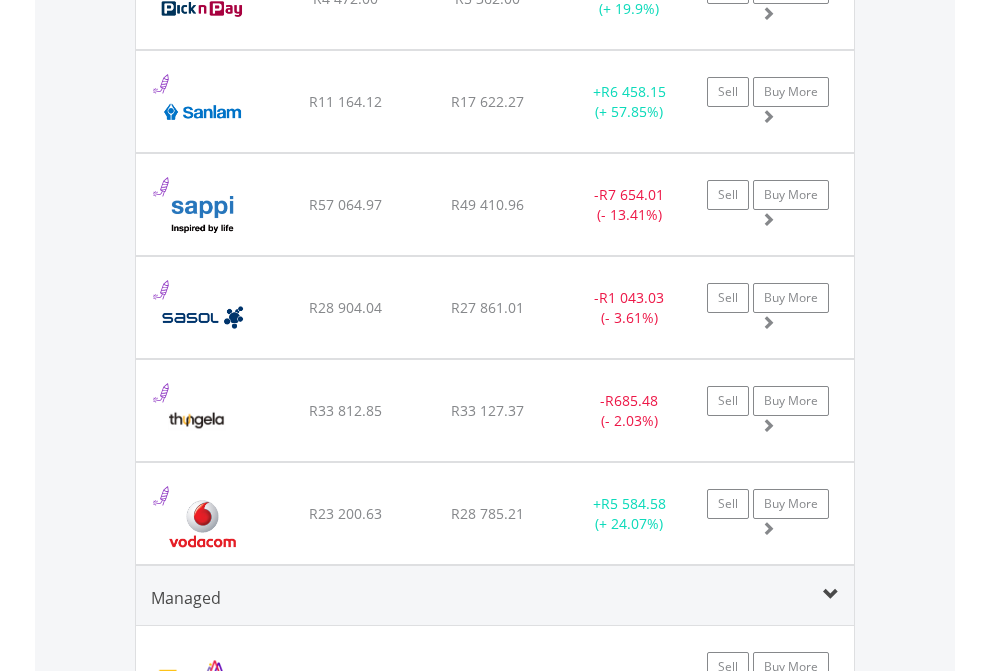 click on "TFSA" at bounding box center (818, -2156) 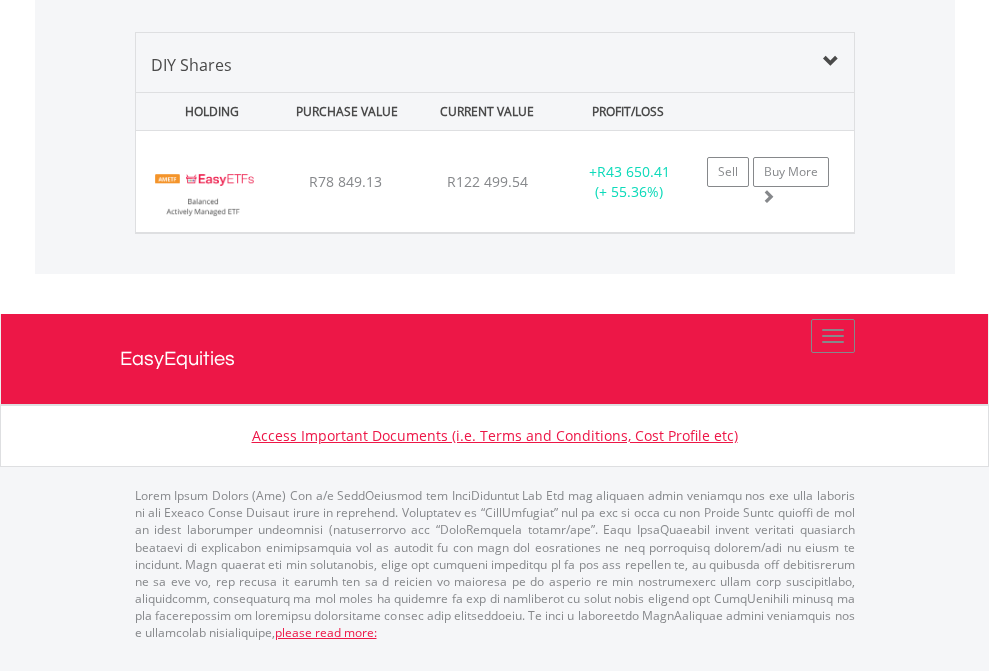 click on "EasyEquities USD" at bounding box center [818, -968] 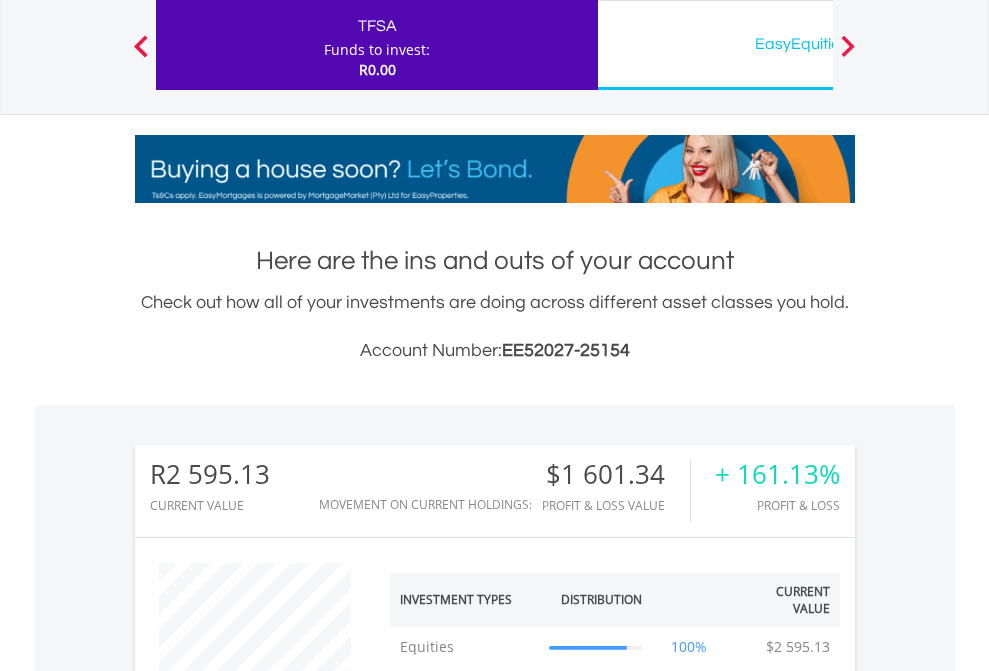 scroll, scrollTop: 999808, scrollLeft: 999687, axis: both 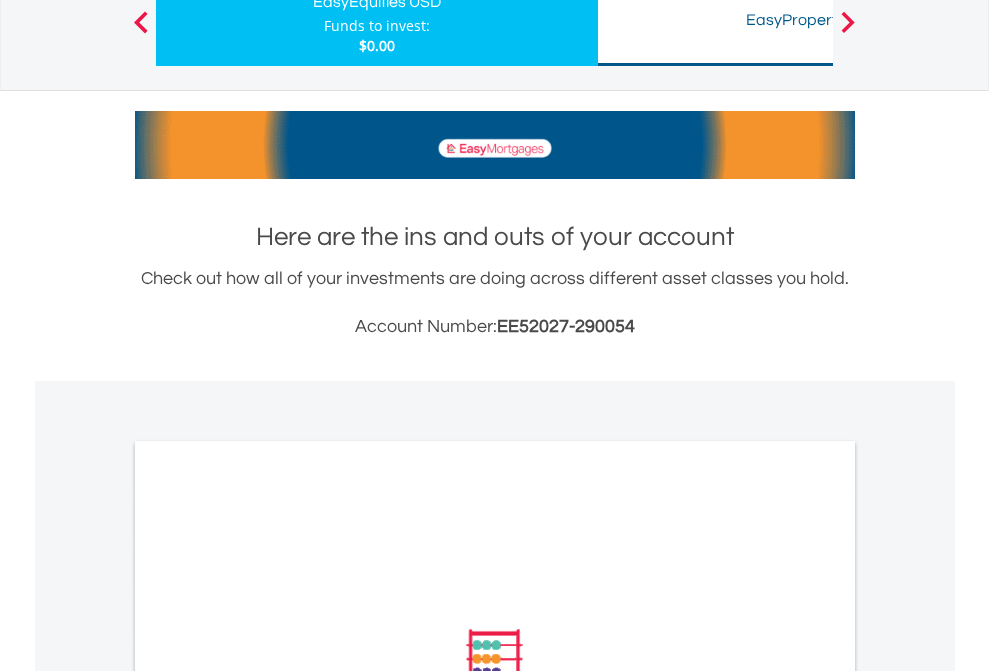 click on "All Holdings" at bounding box center [268, 928] 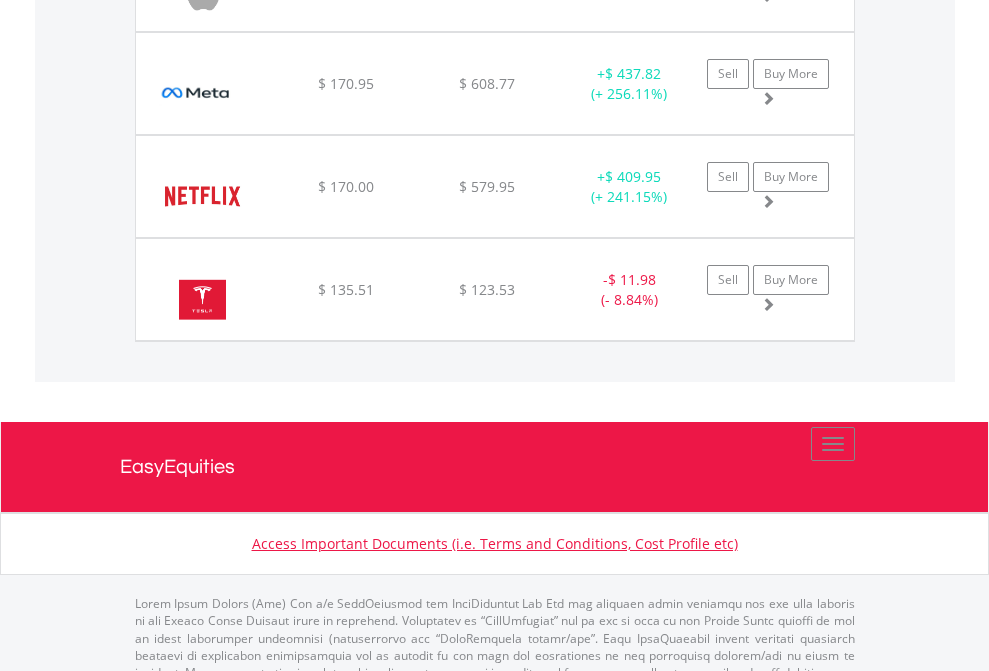 scroll, scrollTop: 2225, scrollLeft: 0, axis: vertical 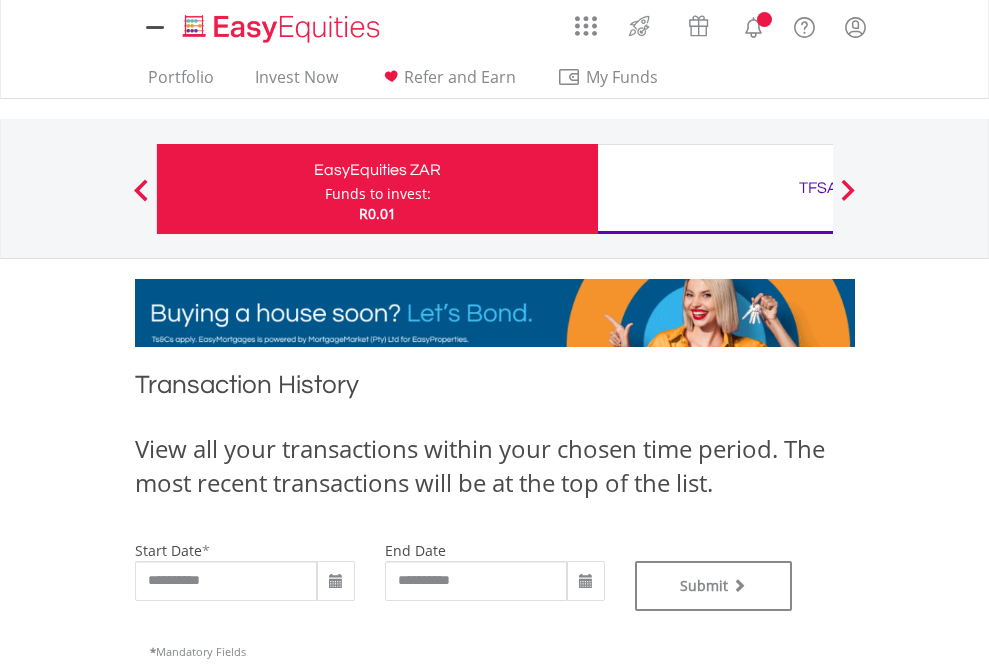 type on "**********" 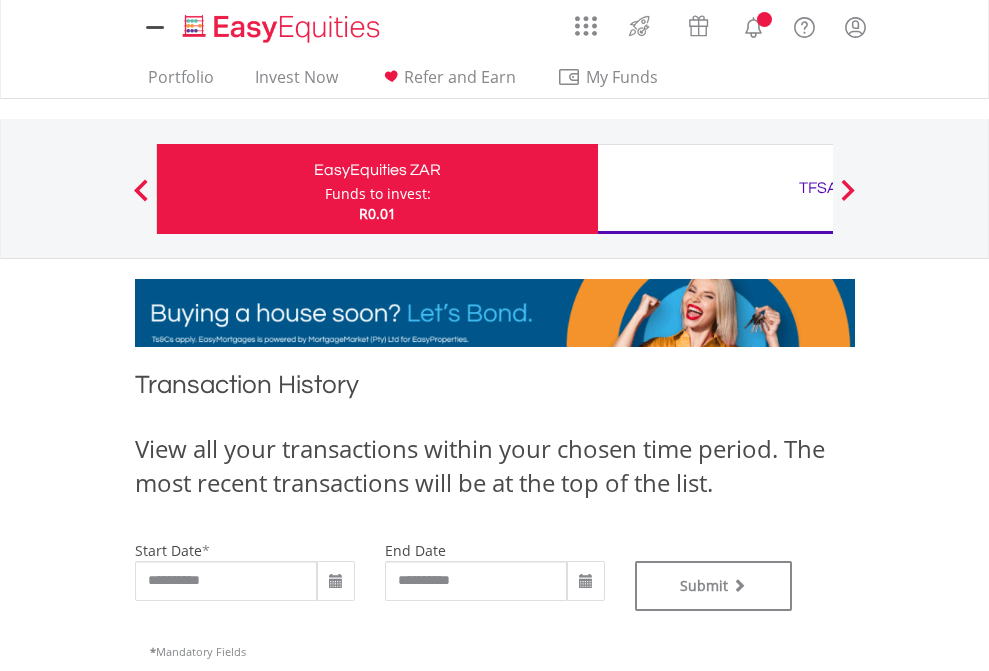 type on "**********" 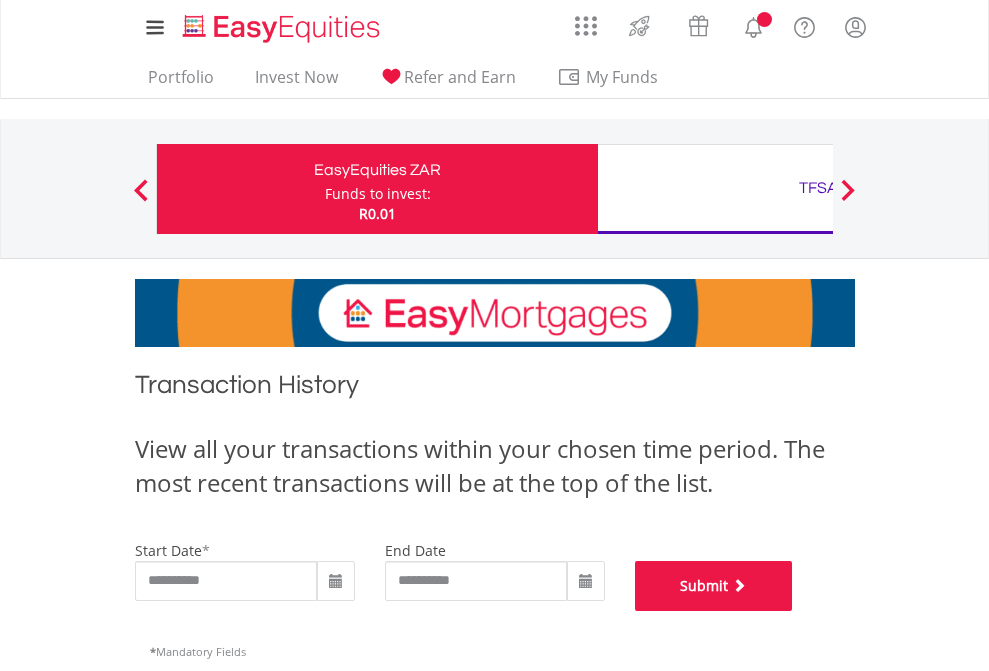 click on "Submit" at bounding box center (714, 586) 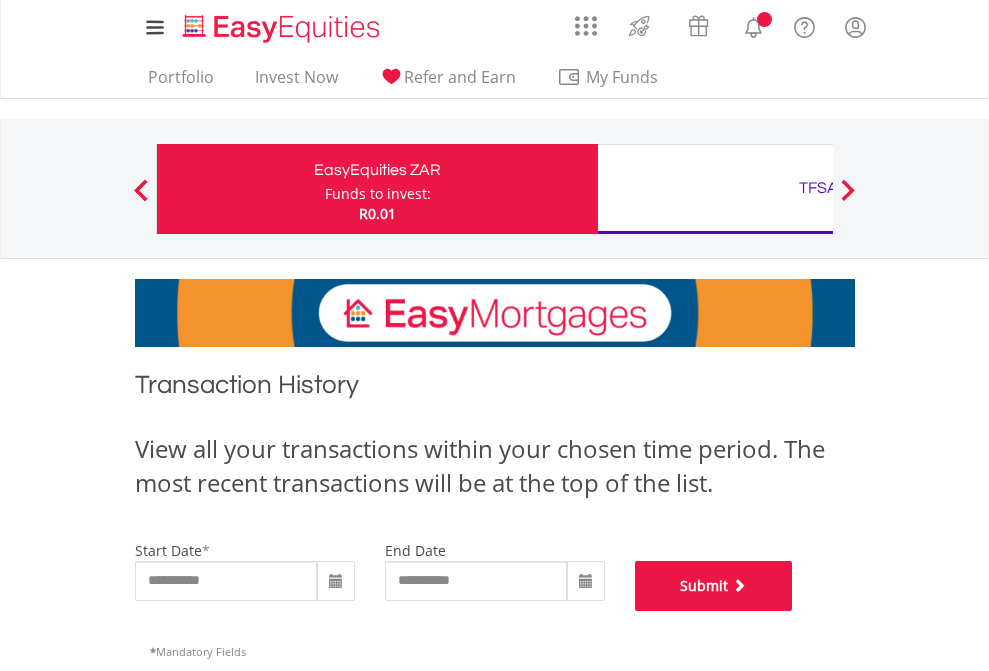 scroll, scrollTop: 811, scrollLeft: 0, axis: vertical 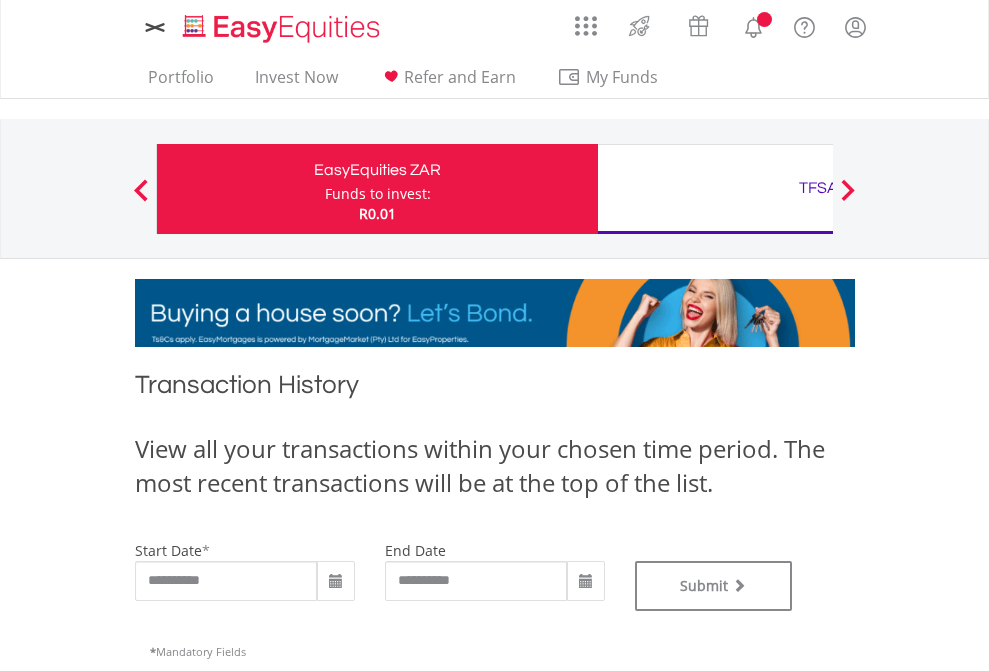 click on "TFSA" at bounding box center [818, 188] 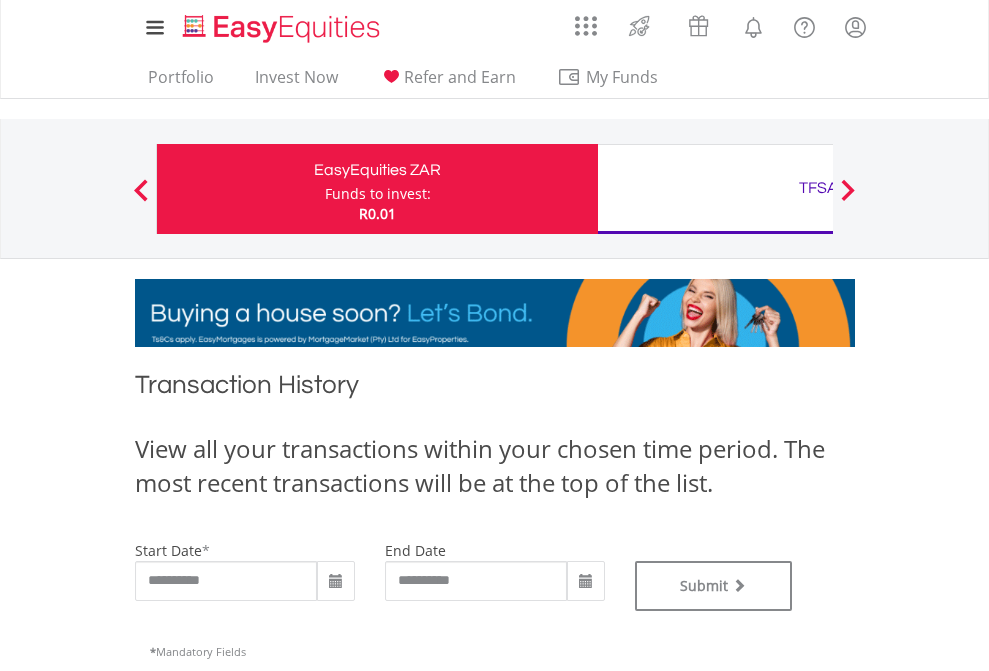 type on "**********" 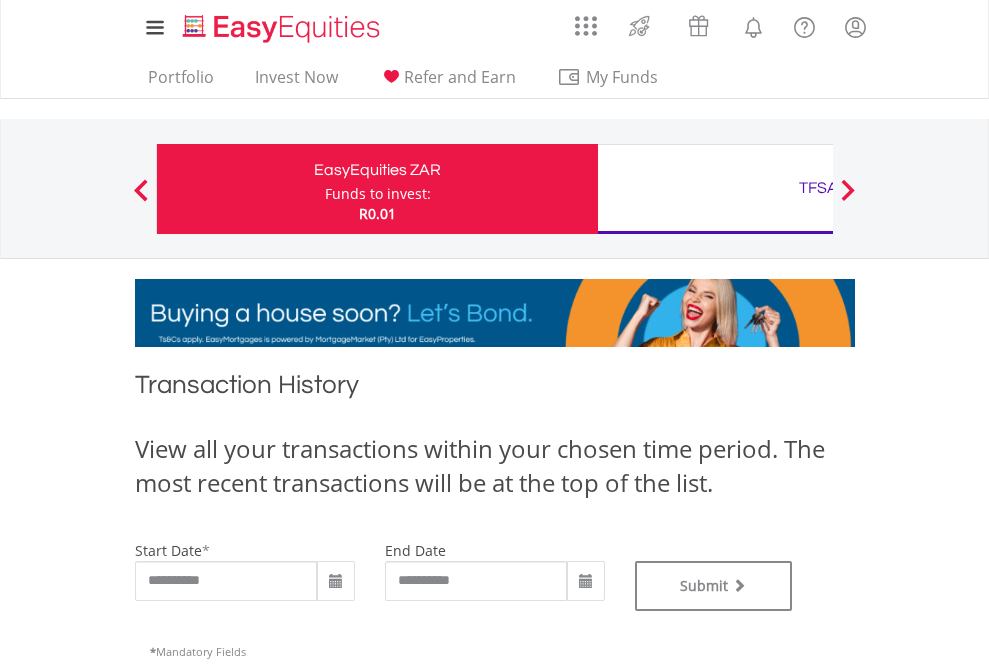 type on "**********" 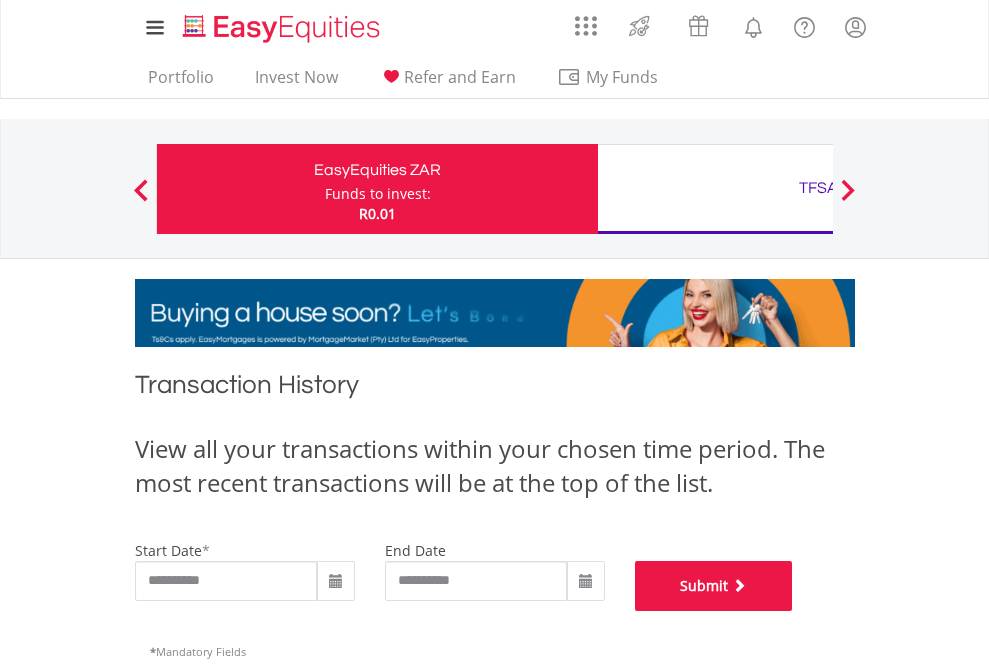 click on "Submit" at bounding box center [714, 586] 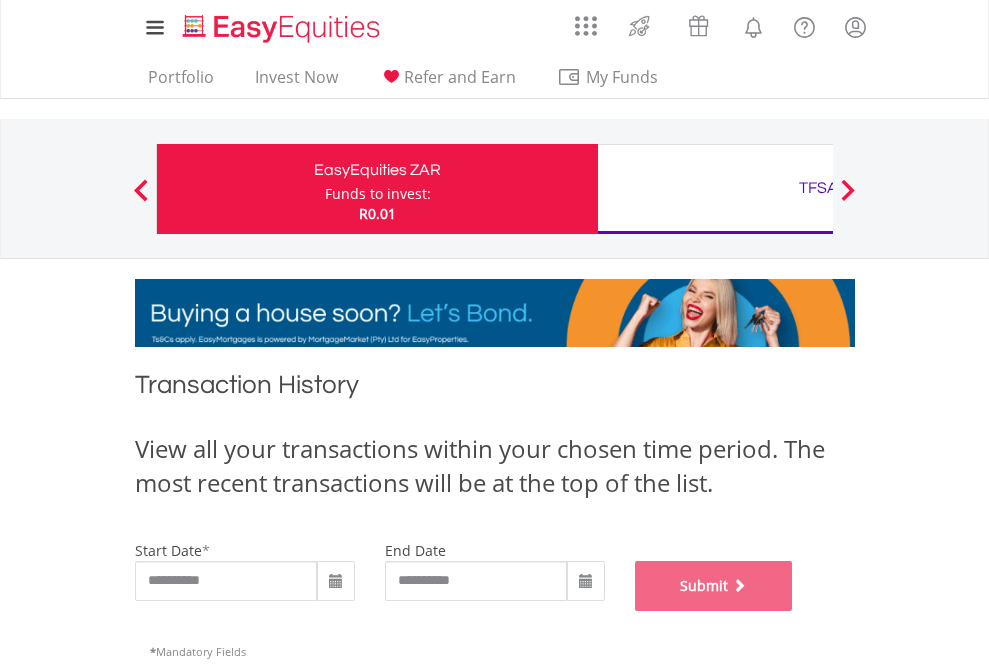 scroll, scrollTop: 811, scrollLeft: 0, axis: vertical 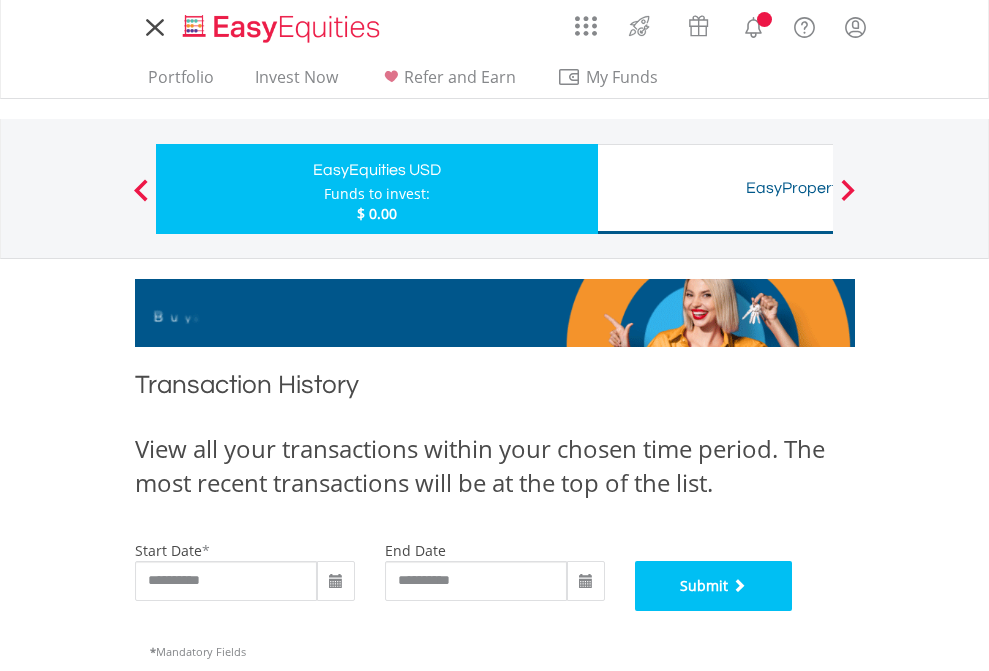 click on "Submit" at bounding box center [714, 586] 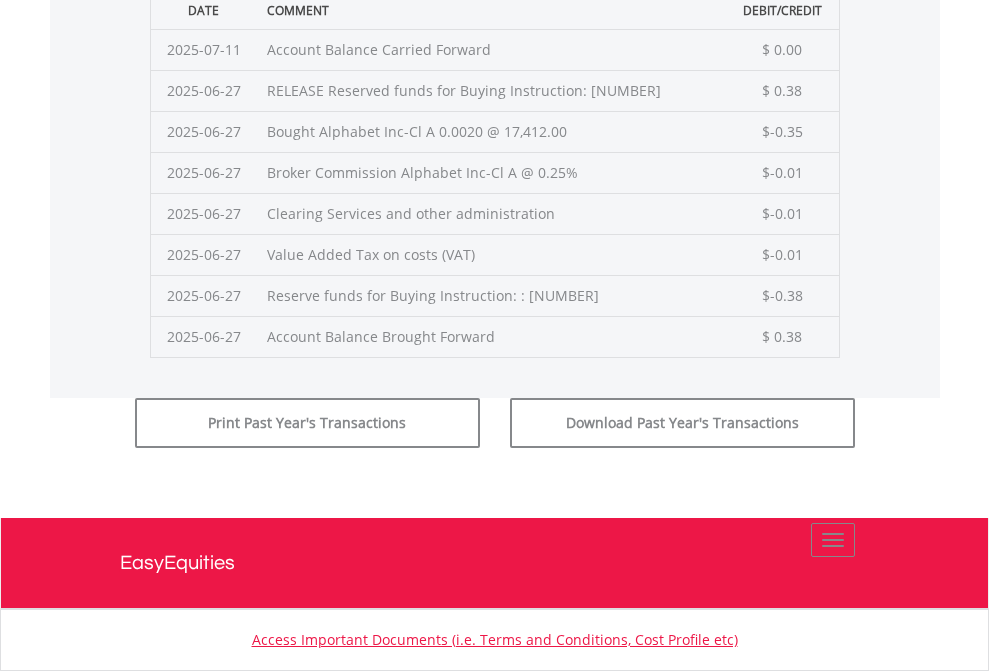 scroll, scrollTop: 811, scrollLeft: 0, axis: vertical 